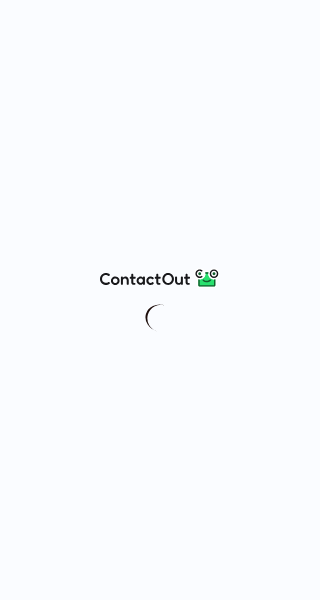 scroll, scrollTop: 0, scrollLeft: 0, axis: both 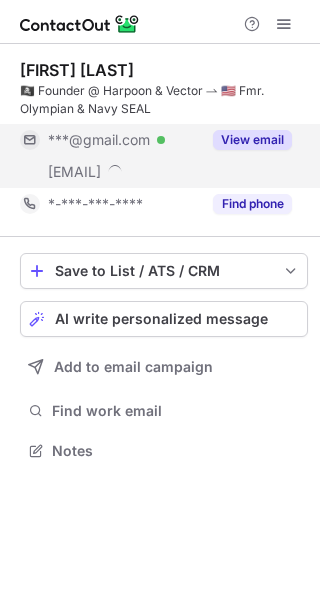 click on "View email" at bounding box center [246, 140] 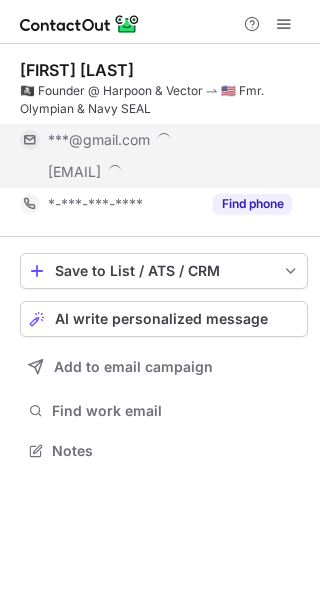 scroll, scrollTop: 10, scrollLeft: 10, axis: both 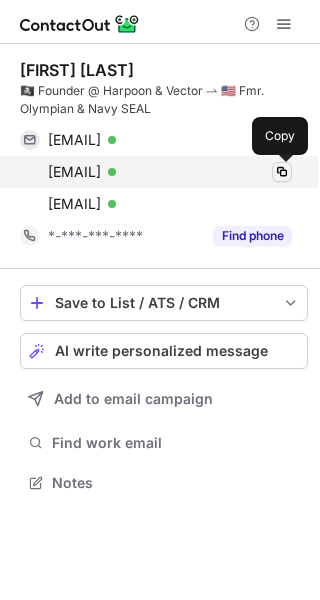 click at bounding box center [282, 172] 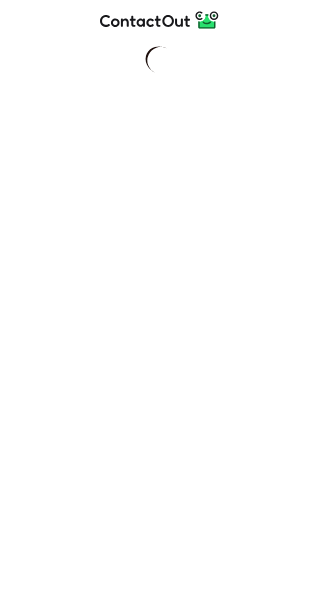 scroll, scrollTop: 0, scrollLeft: 0, axis: both 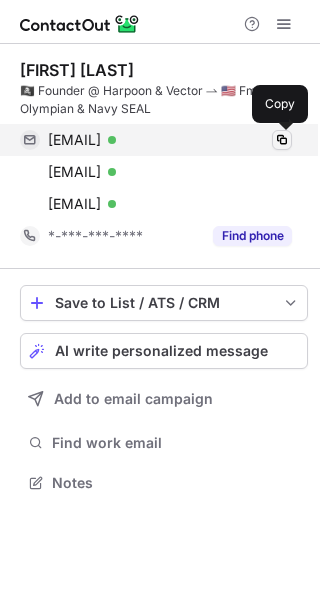 click at bounding box center [282, 140] 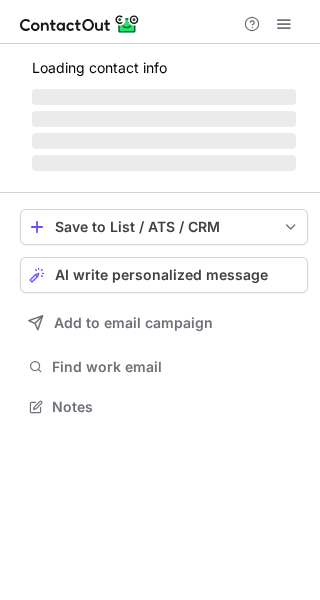scroll, scrollTop: 0, scrollLeft: 0, axis: both 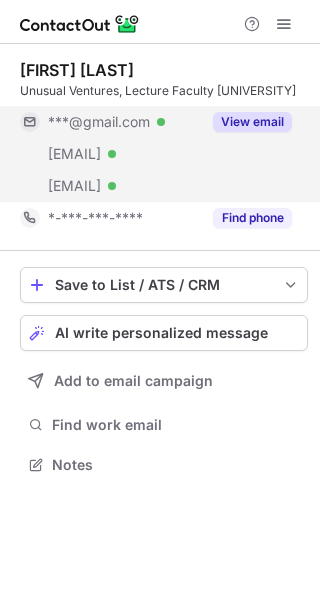 click on "View email" at bounding box center [252, 122] 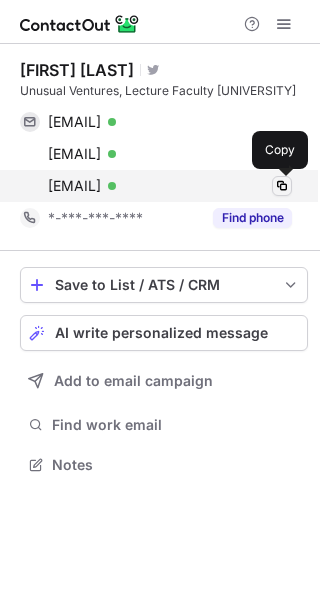 click at bounding box center [282, 186] 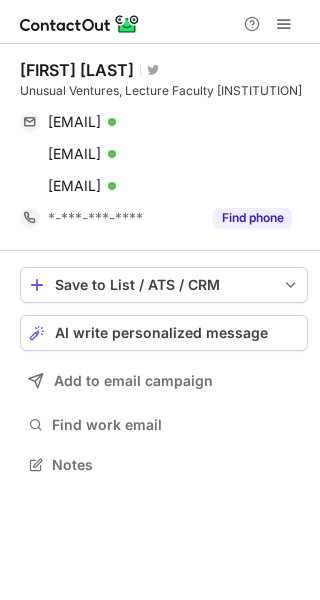 scroll, scrollTop: 0, scrollLeft: 0, axis: both 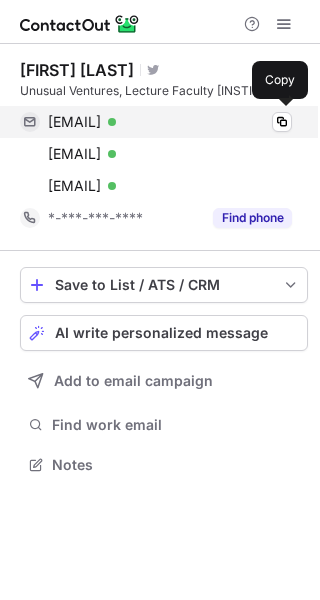 click on "johnvrionis@gmail.com Verified" at bounding box center (170, 122) 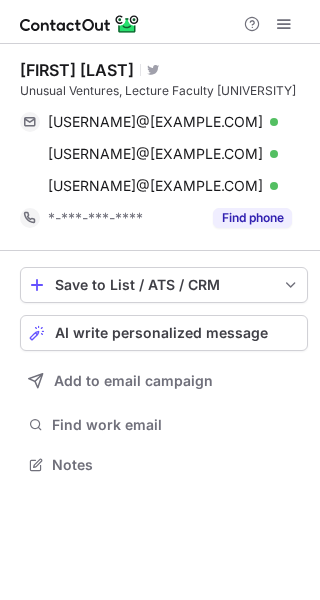 scroll, scrollTop: 0, scrollLeft: 0, axis: both 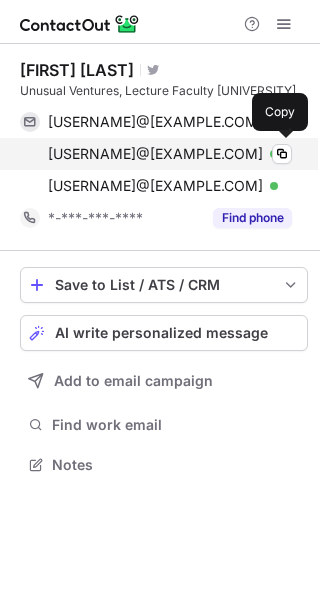 click on "[USERNAME]@[EXAMPLE.COM] Verified" at bounding box center [170, 154] 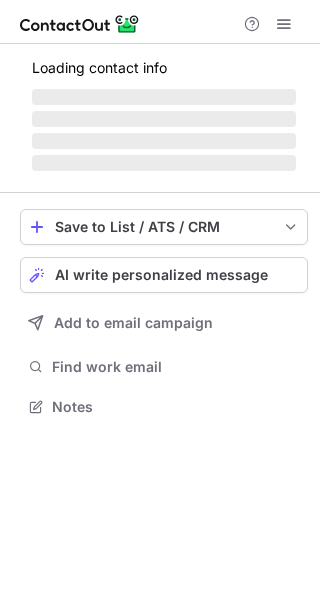 scroll, scrollTop: 0, scrollLeft: 0, axis: both 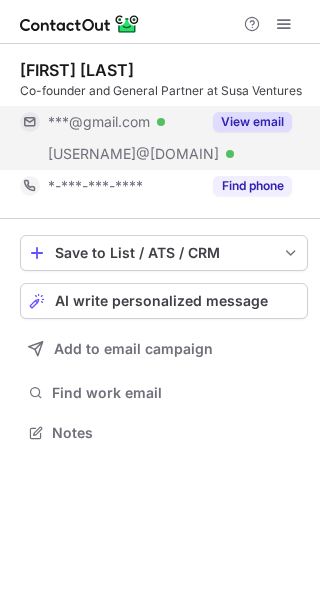 click on "View email" at bounding box center [252, 122] 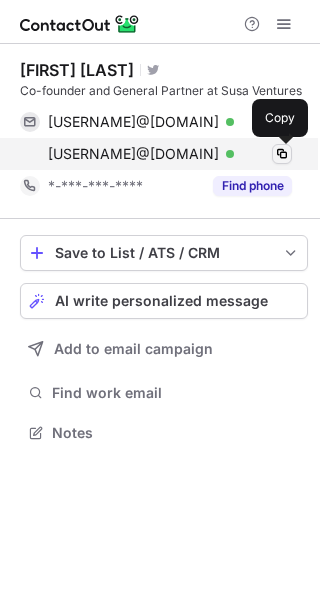 click at bounding box center [282, 154] 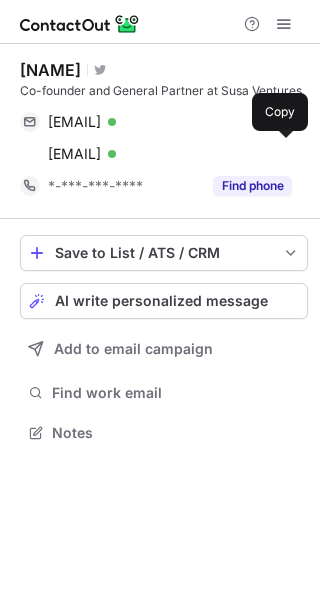 scroll, scrollTop: 0, scrollLeft: 0, axis: both 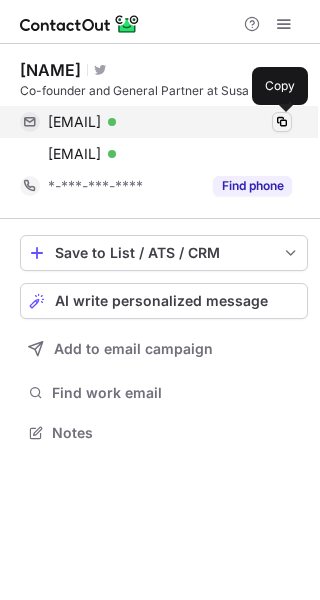 click at bounding box center (282, 122) 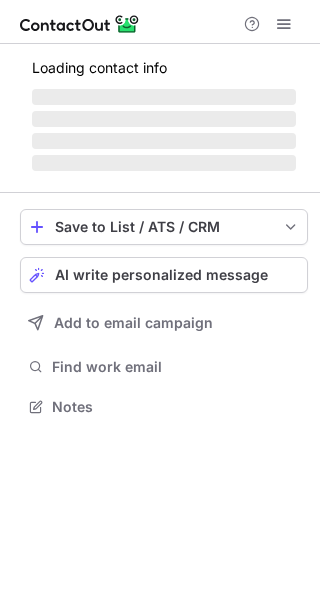 scroll, scrollTop: 0, scrollLeft: 0, axis: both 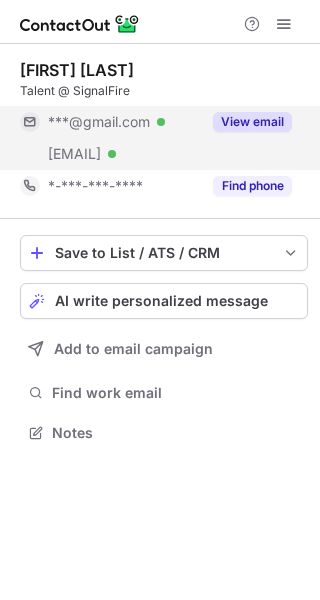 click on "View email" at bounding box center [252, 122] 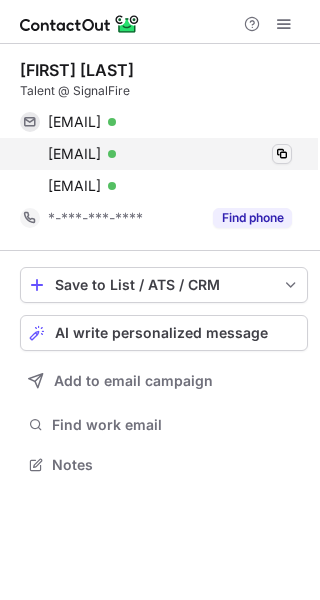 scroll, scrollTop: 10, scrollLeft: 10, axis: both 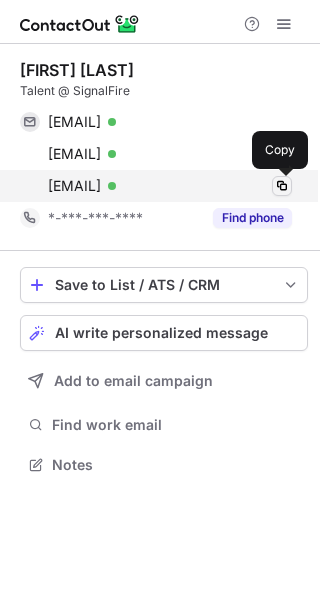 click at bounding box center [282, 186] 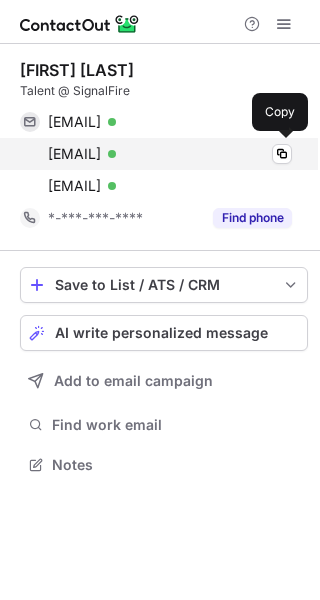 scroll, scrollTop: 0, scrollLeft: 0, axis: both 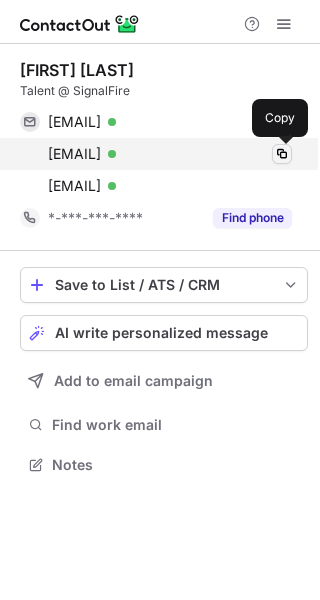 click at bounding box center (282, 154) 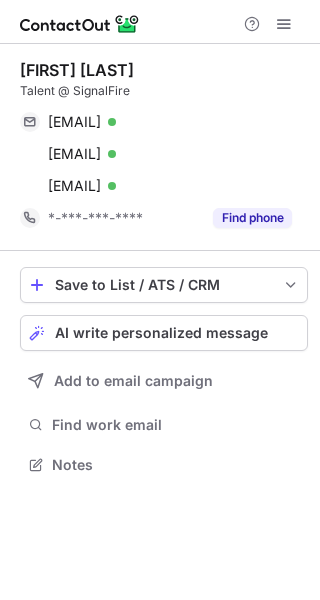 scroll, scrollTop: 0, scrollLeft: 0, axis: both 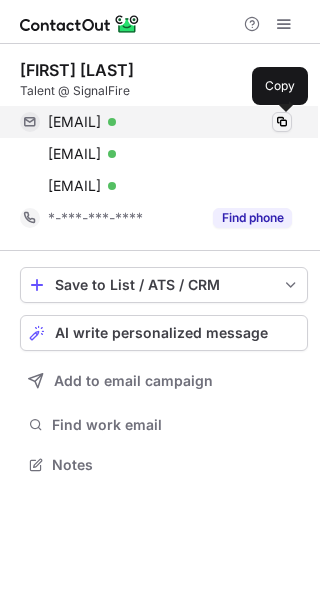click at bounding box center [282, 122] 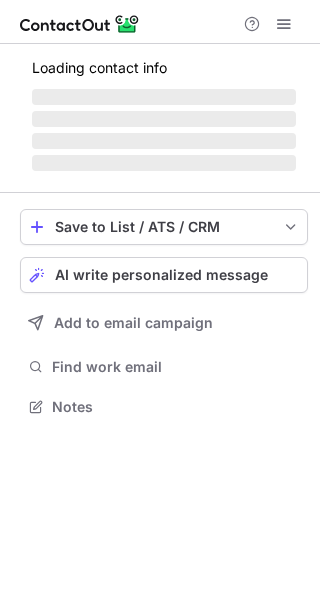 scroll, scrollTop: 0, scrollLeft: 0, axis: both 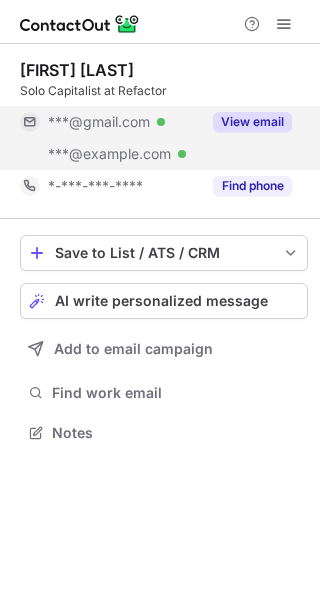 click on "View email" at bounding box center (252, 122) 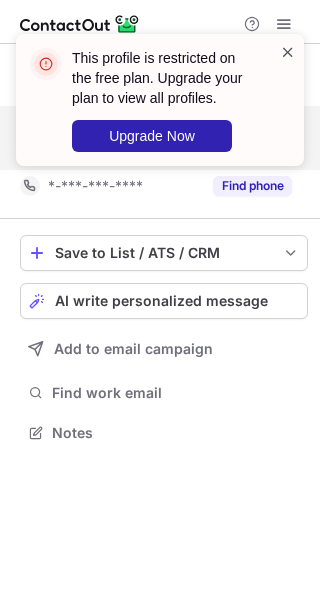 click at bounding box center [288, 52] 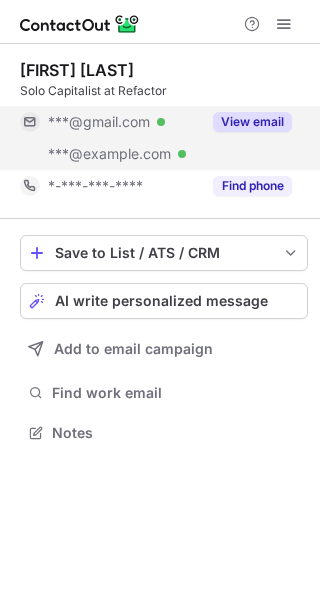 click on "This profile is restricted on the free plan. Upgrade your plan to view all profiles. Upgrade Now" at bounding box center (160, 108) 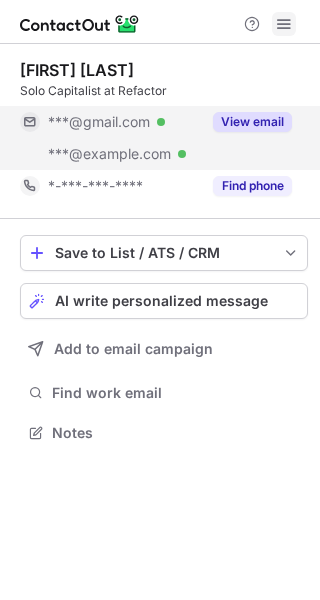 click at bounding box center (284, 24) 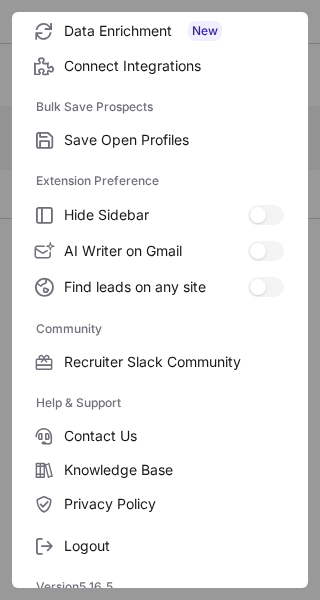 scroll, scrollTop: 307, scrollLeft: 0, axis: vertical 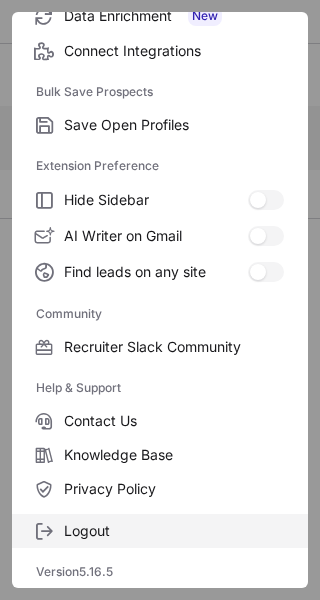 click on "Logout" at bounding box center [160, 531] 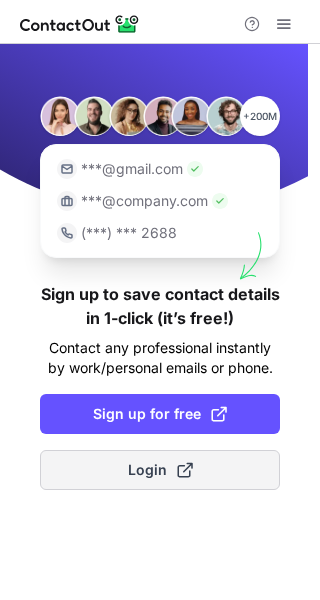 click on "Login" at bounding box center (160, 470) 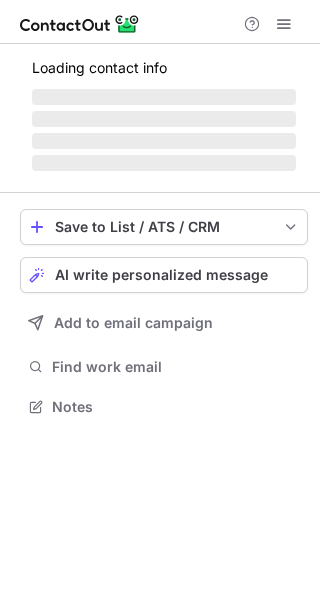 scroll, scrollTop: 0, scrollLeft: 0, axis: both 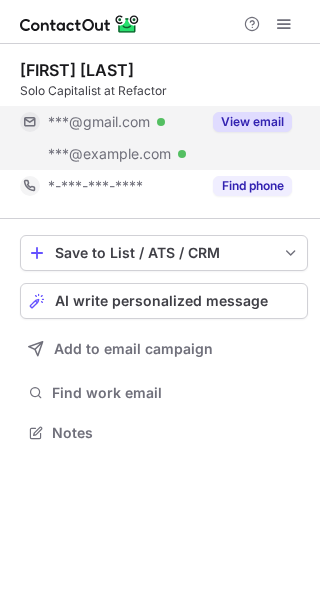 click on "View email" at bounding box center (252, 122) 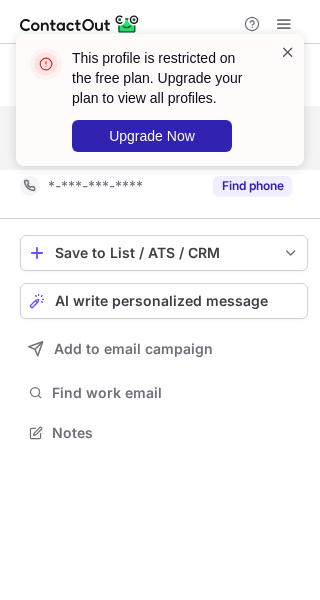 click at bounding box center [288, 52] 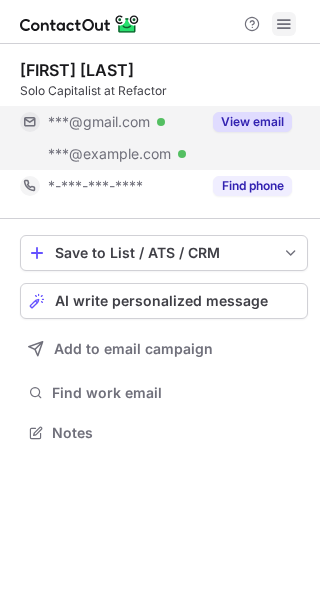 click at bounding box center (284, 24) 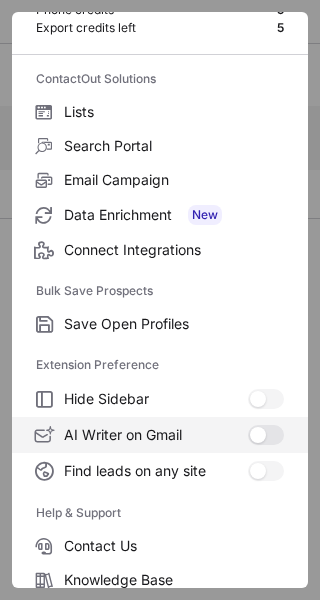 scroll, scrollTop: 233, scrollLeft: 0, axis: vertical 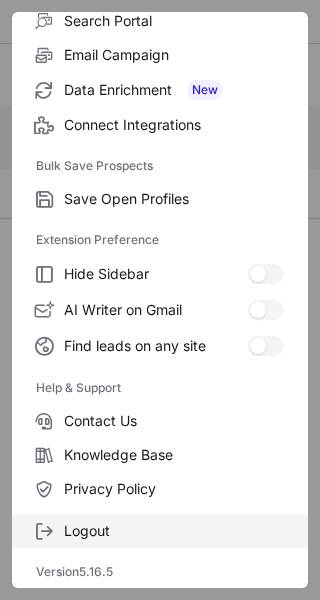 click on "Logout" at bounding box center (174, 199) 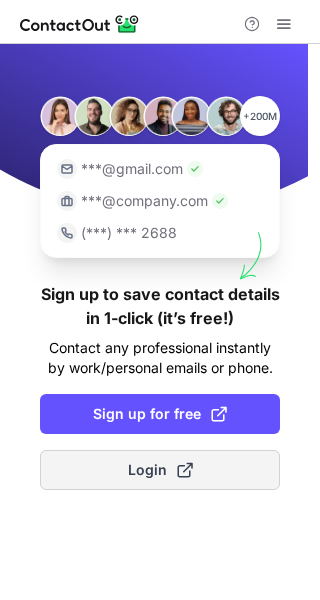 click on "Login" at bounding box center (160, 470) 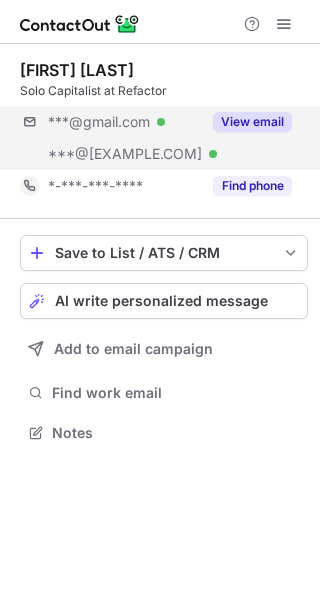 scroll, scrollTop: 0, scrollLeft: 0, axis: both 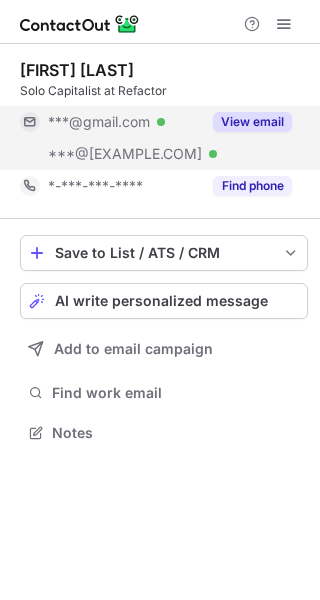 click on "View email" at bounding box center (252, 122) 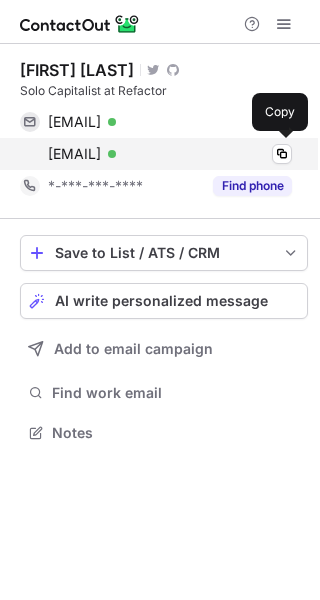 click on "zal@refactor.com Verified" at bounding box center (170, 154) 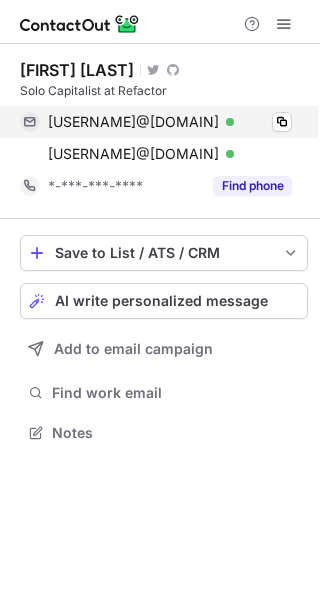 scroll, scrollTop: 0, scrollLeft: 0, axis: both 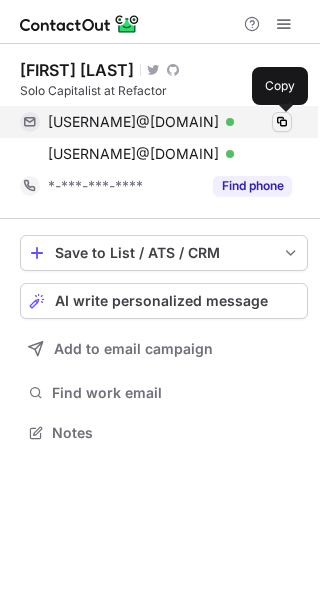 click at bounding box center (282, 122) 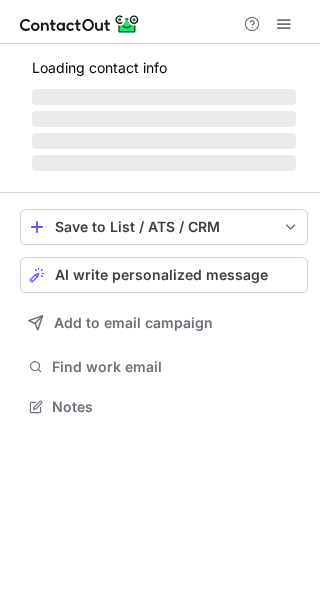 scroll, scrollTop: 0, scrollLeft: 0, axis: both 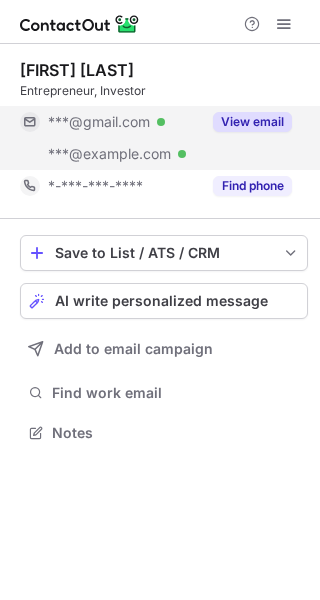 click on "View email" at bounding box center (252, 122) 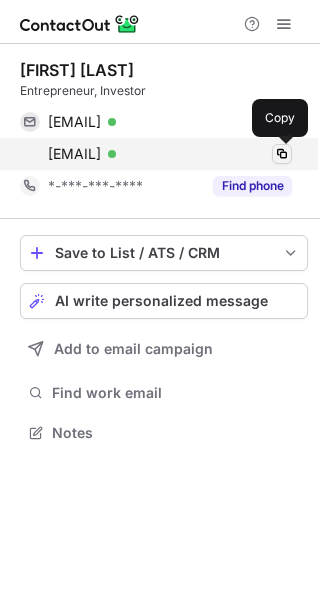 click at bounding box center (282, 154) 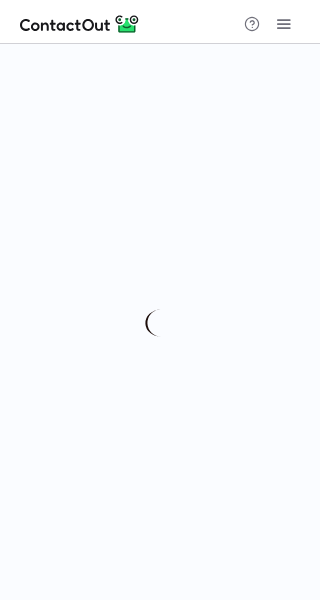 scroll, scrollTop: 0, scrollLeft: 0, axis: both 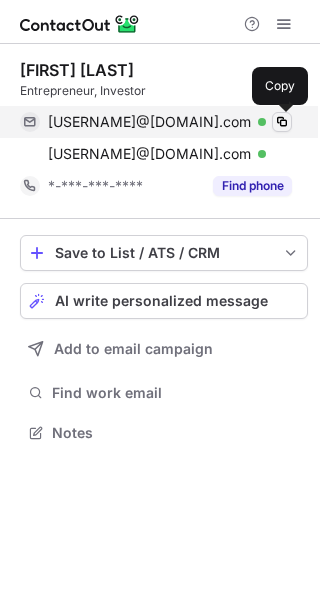 click at bounding box center (282, 122) 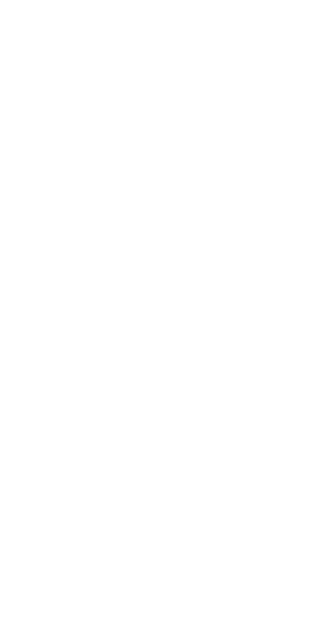 scroll, scrollTop: 0, scrollLeft: 0, axis: both 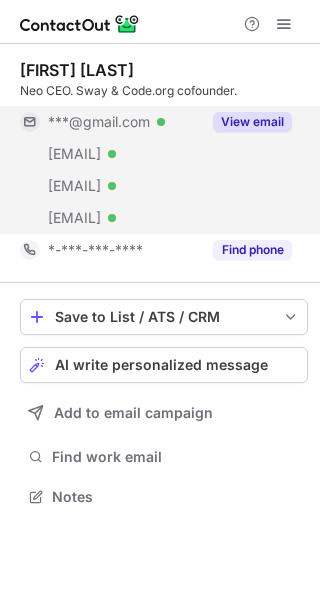 click on "View email" at bounding box center (252, 122) 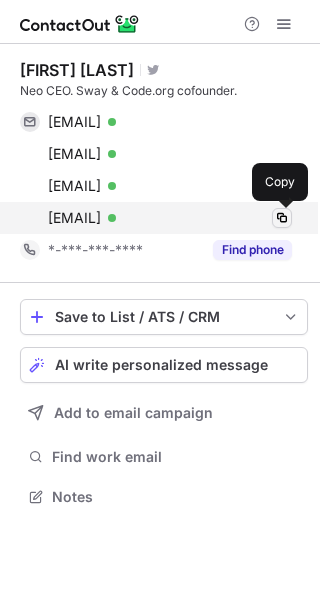 click at bounding box center [282, 218] 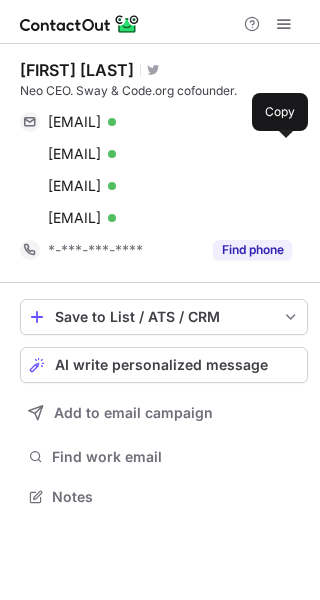 scroll, scrollTop: 0, scrollLeft: 0, axis: both 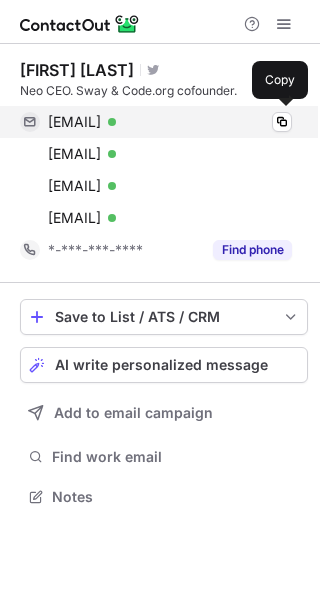 click on "[EMAIL] Verified Copy" at bounding box center (156, 122) 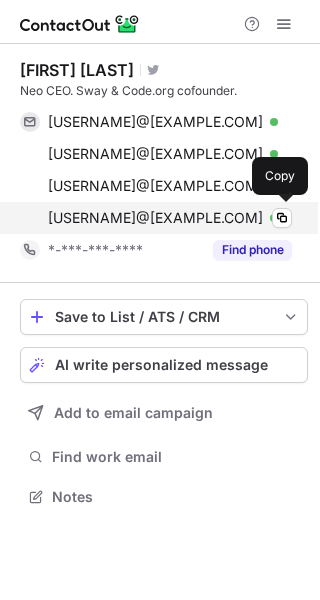 scroll, scrollTop: 0, scrollLeft: 0, axis: both 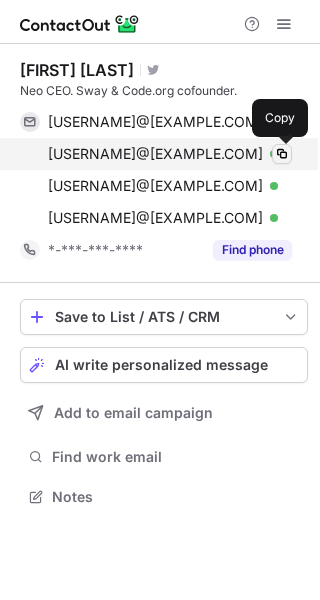 click at bounding box center (282, 154) 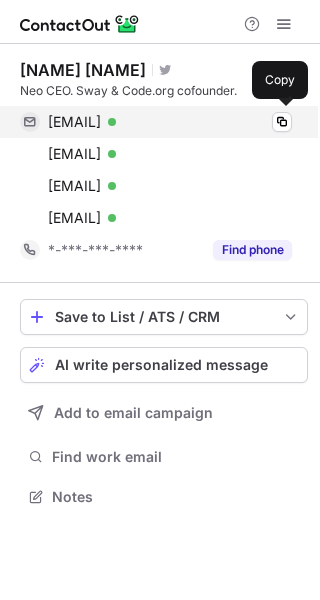 scroll, scrollTop: 0, scrollLeft: 0, axis: both 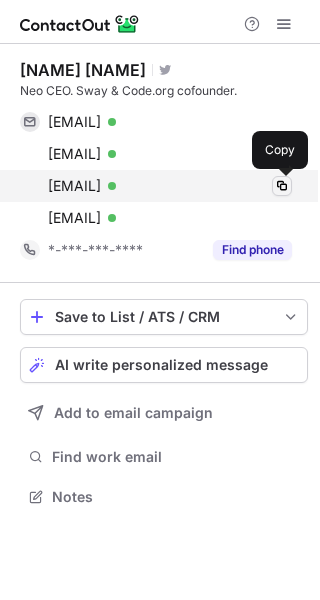 click at bounding box center (282, 186) 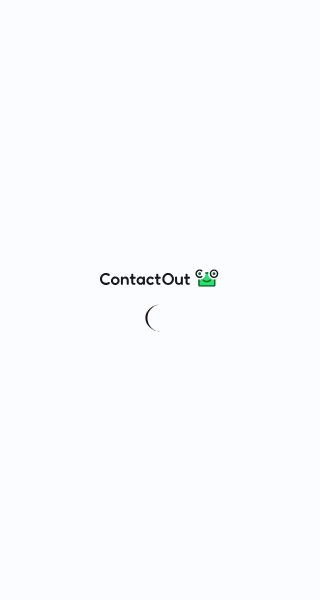 scroll, scrollTop: 0, scrollLeft: 0, axis: both 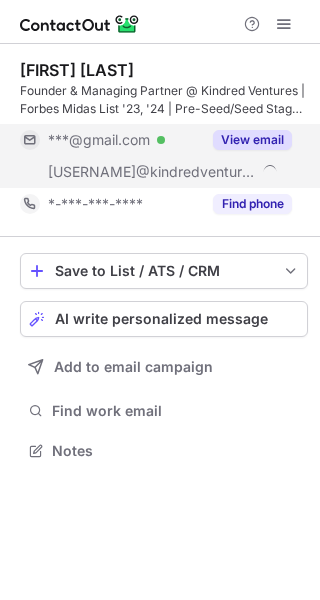 click on "View email" at bounding box center (252, 140) 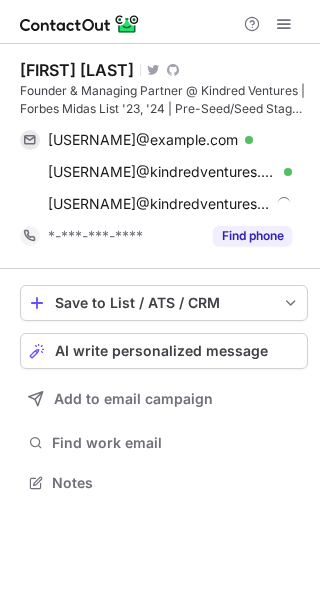 scroll, scrollTop: 10, scrollLeft: 10, axis: both 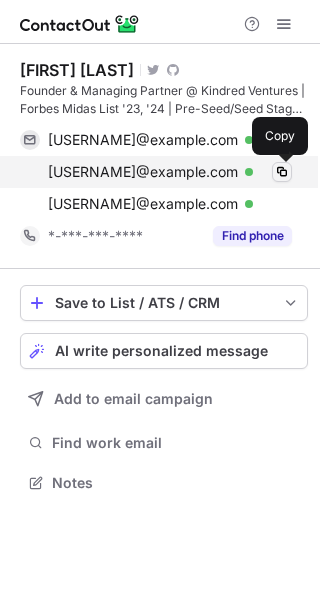 click at bounding box center (282, 172) 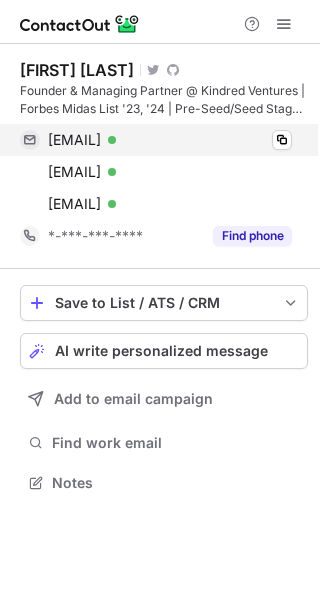 scroll, scrollTop: 0, scrollLeft: 0, axis: both 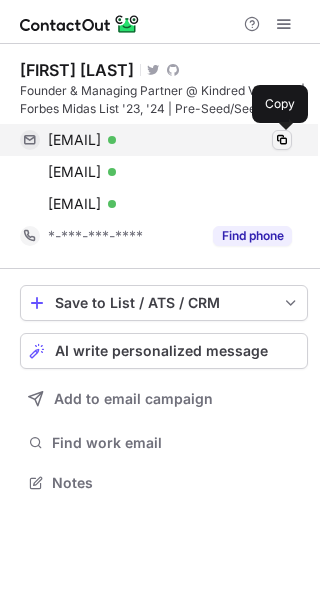 click at bounding box center [282, 140] 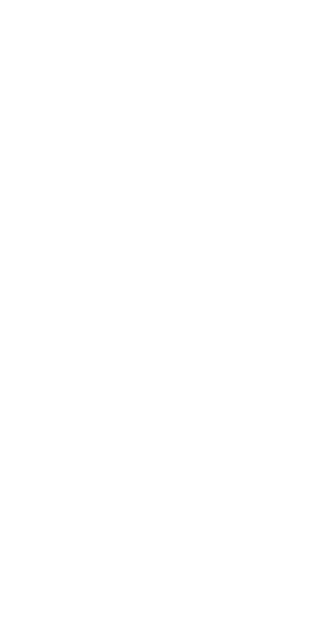 scroll, scrollTop: 0, scrollLeft: 0, axis: both 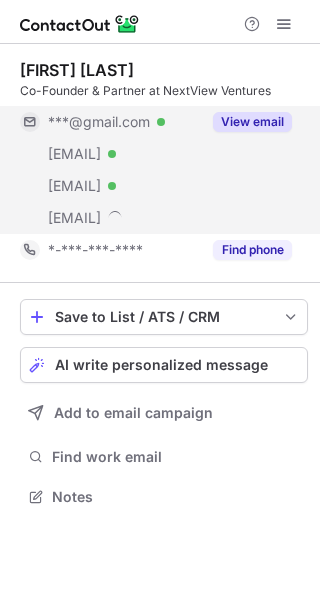click on "View email" at bounding box center [252, 122] 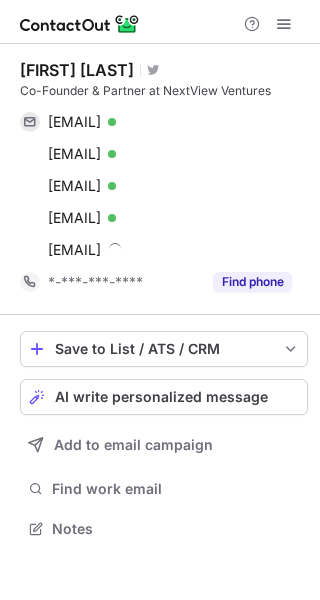 scroll, scrollTop: 10, scrollLeft: 10, axis: both 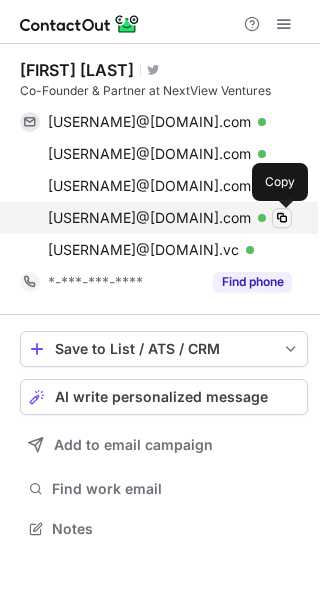 click at bounding box center [282, 218] 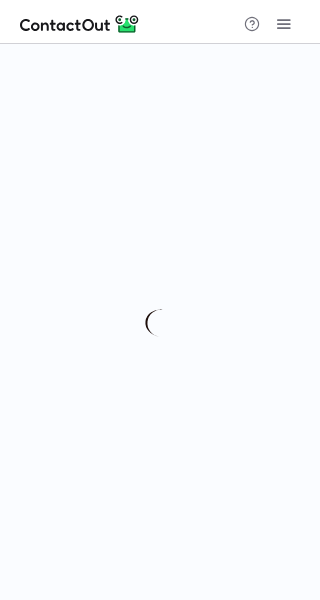 scroll, scrollTop: 0, scrollLeft: 0, axis: both 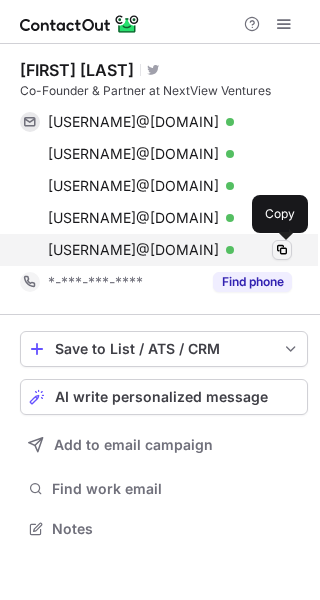 click at bounding box center (282, 250) 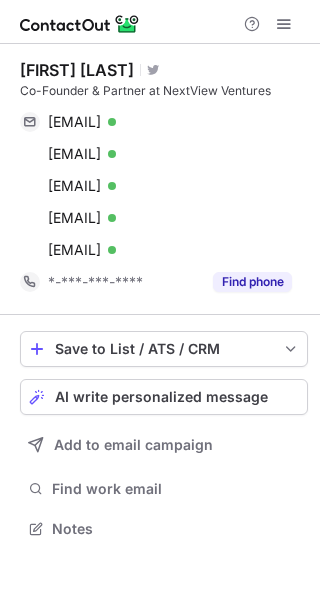scroll, scrollTop: 0, scrollLeft: 0, axis: both 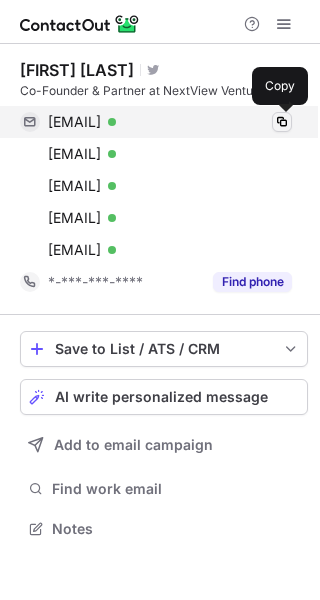 click at bounding box center [282, 122] 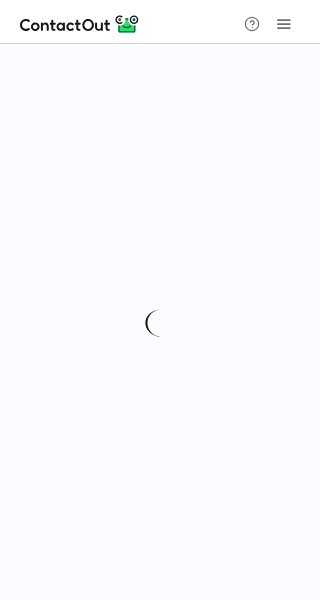scroll, scrollTop: 0, scrollLeft: 0, axis: both 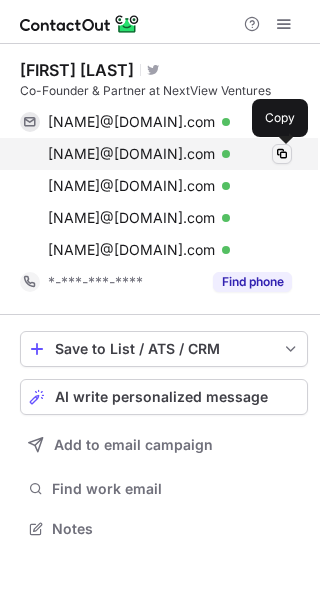 click at bounding box center [282, 154] 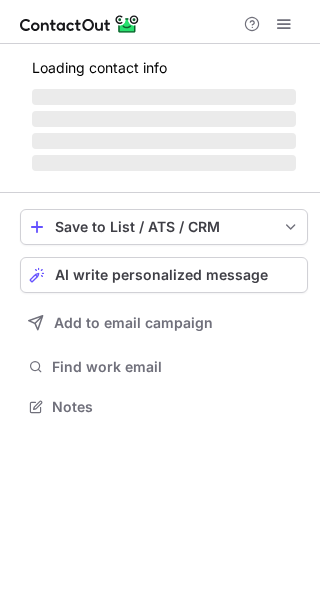 scroll, scrollTop: 0, scrollLeft: 0, axis: both 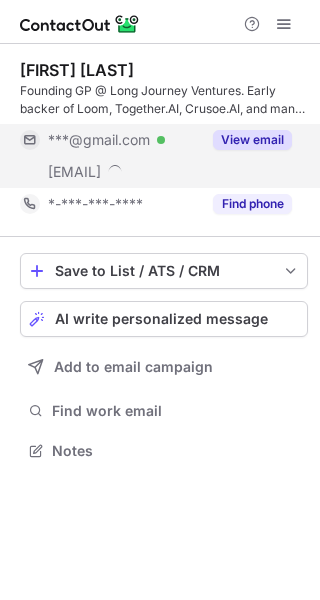 click on "View email" at bounding box center (252, 140) 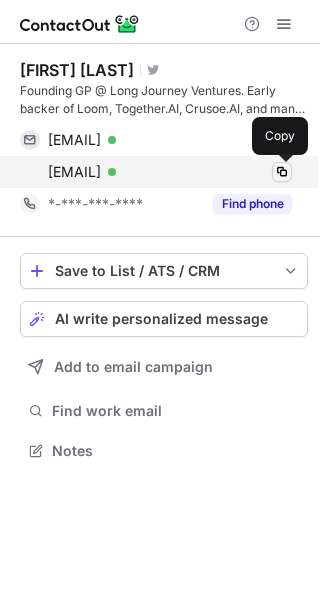 click at bounding box center [282, 172] 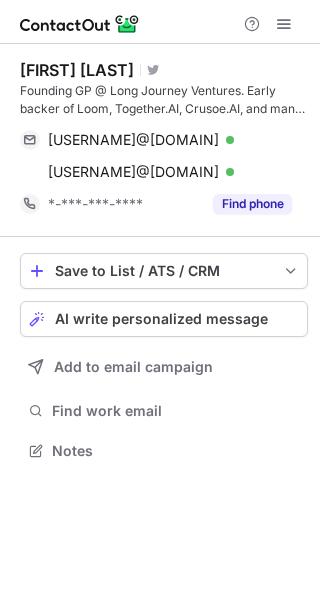 scroll, scrollTop: 0, scrollLeft: 0, axis: both 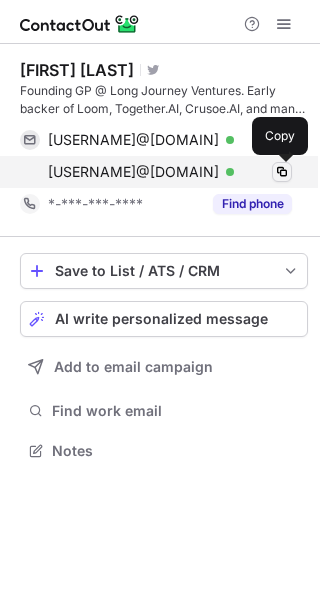 click at bounding box center (282, 172) 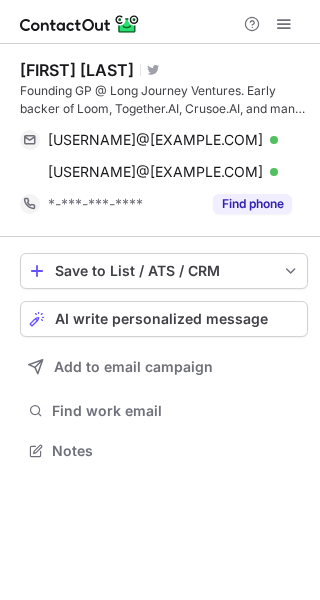 scroll, scrollTop: 0, scrollLeft: 0, axis: both 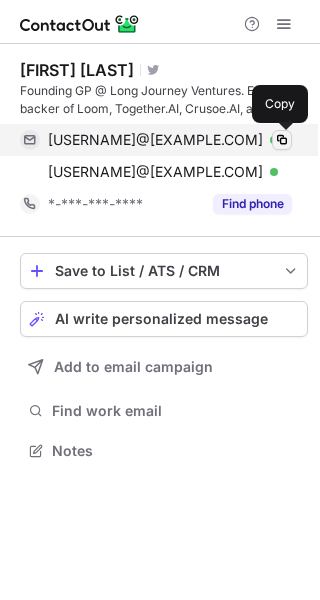 click at bounding box center (282, 140) 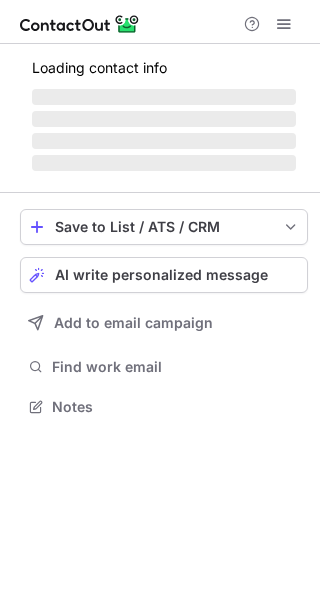 scroll, scrollTop: 0, scrollLeft: 0, axis: both 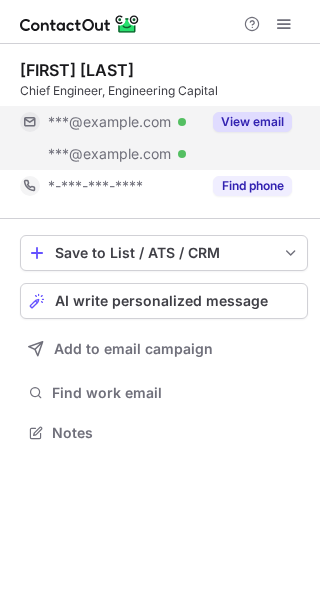 click on "View email" at bounding box center [252, 122] 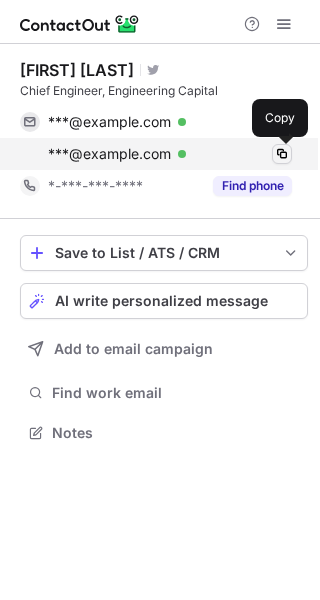 click at bounding box center (282, 154) 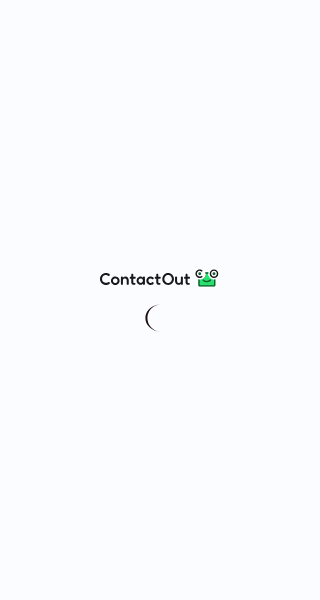 scroll, scrollTop: 0, scrollLeft: 0, axis: both 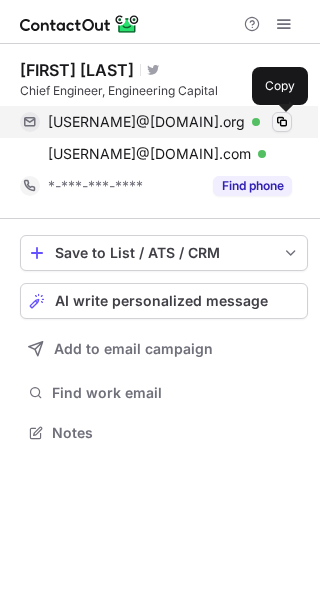 click at bounding box center (282, 122) 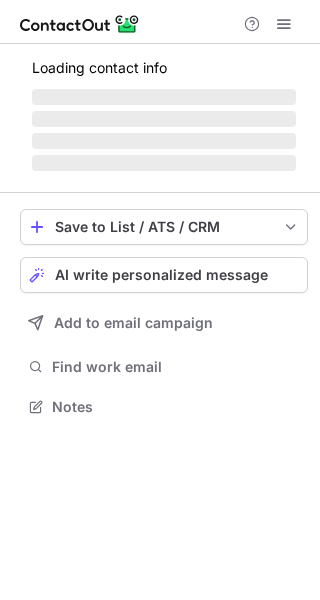 scroll, scrollTop: 0, scrollLeft: 0, axis: both 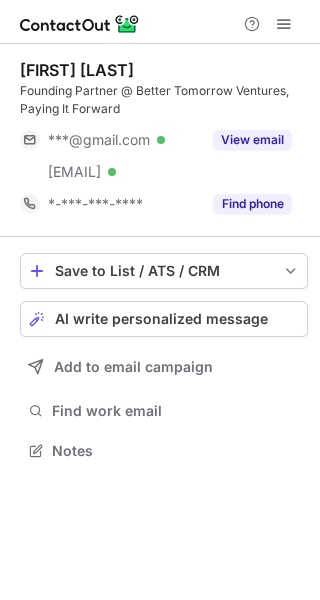 click on "View email" at bounding box center [252, 140] 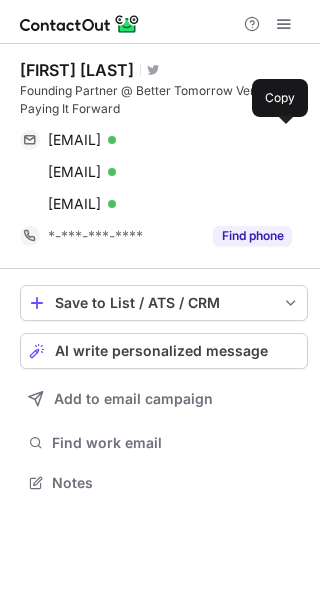 scroll, scrollTop: 10, scrollLeft: 10, axis: both 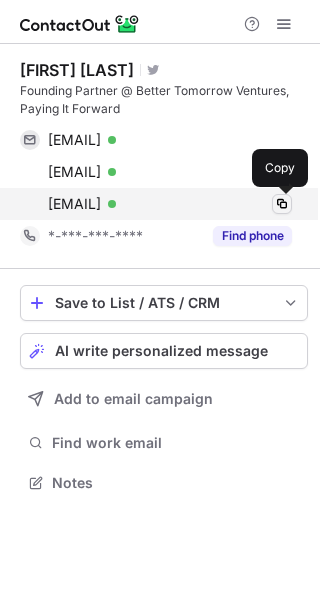 click at bounding box center (282, 204) 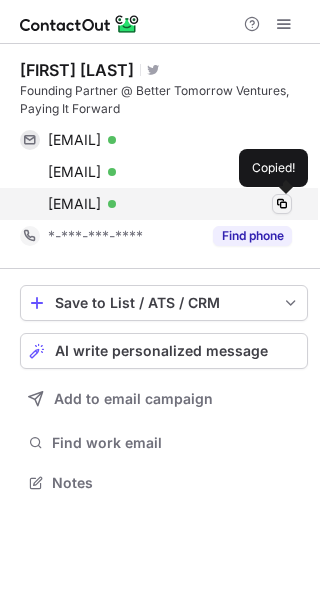 click at bounding box center (282, 204) 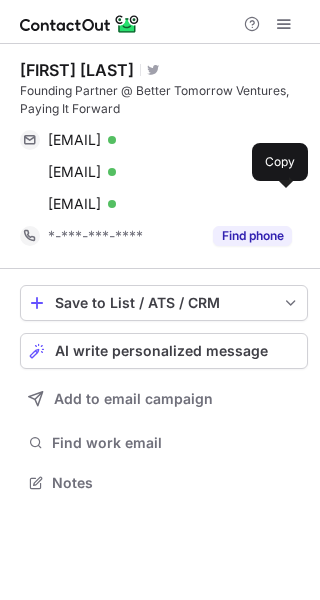 scroll, scrollTop: 0, scrollLeft: 0, axis: both 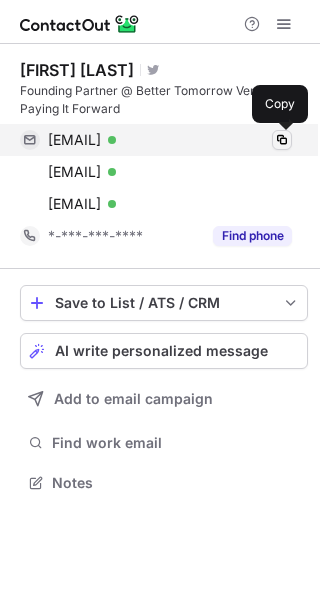 click at bounding box center [282, 140] 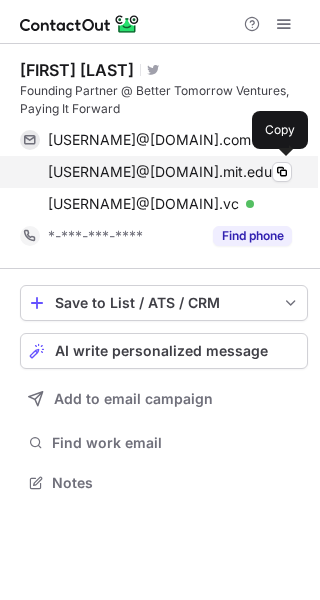 scroll, scrollTop: 0, scrollLeft: 0, axis: both 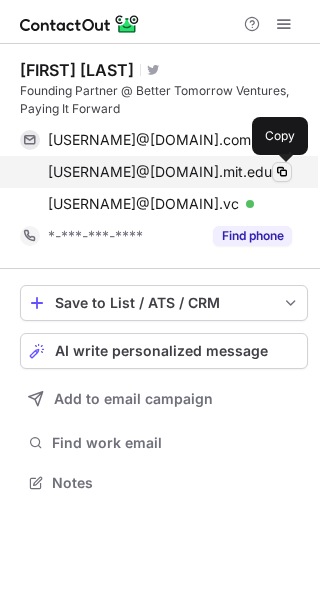 click at bounding box center [282, 172] 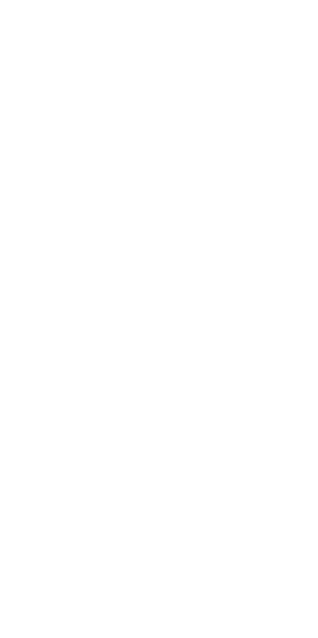 scroll, scrollTop: 0, scrollLeft: 0, axis: both 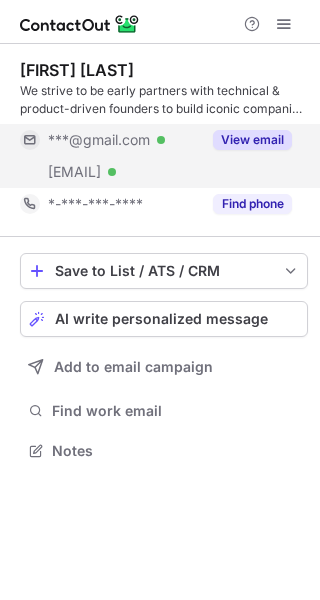 click on "View email" at bounding box center [252, 140] 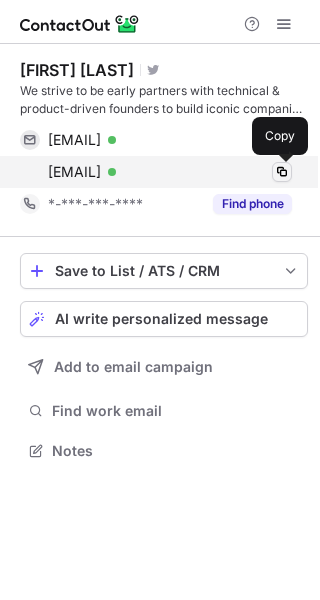 click at bounding box center [282, 172] 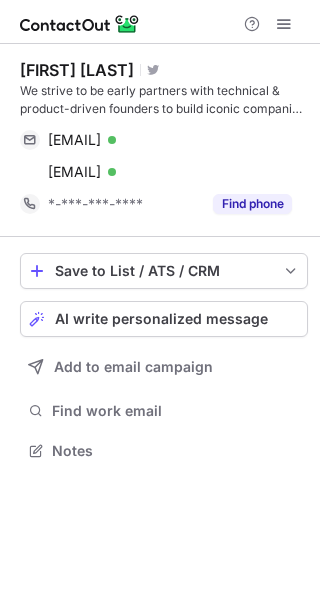 scroll, scrollTop: 0, scrollLeft: 0, axis: both 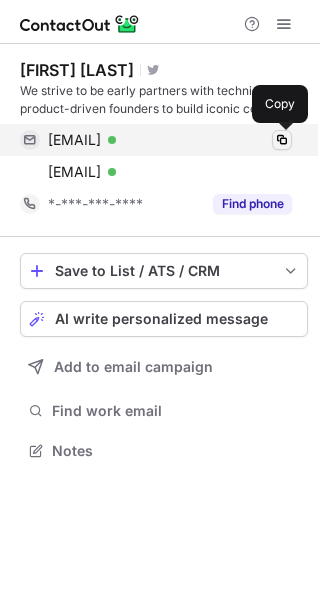 click at bounding box center [282, 140] 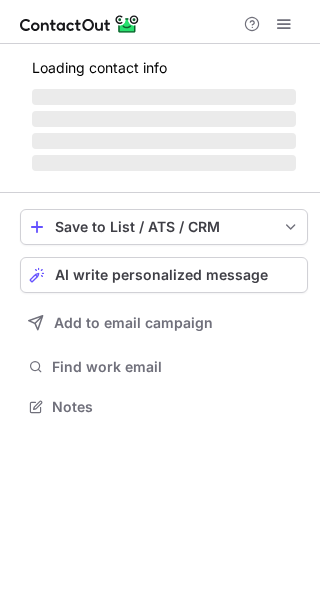 scroll, scrollTop: 0, scrollLeft: 0, axis: both 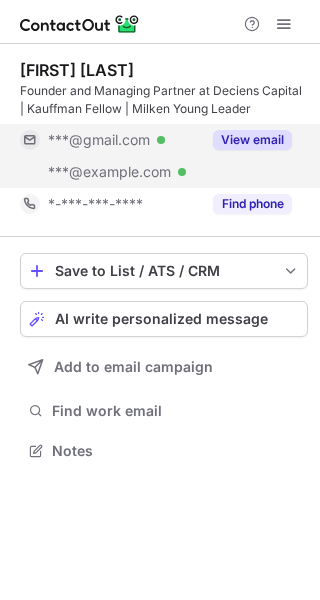 click on "View email" at bounding box center [252, 140] 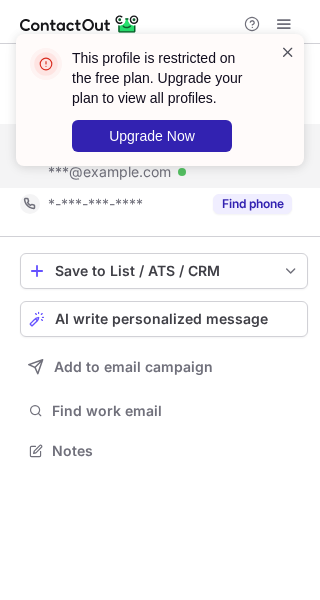 click at bounding box center (288, 52) 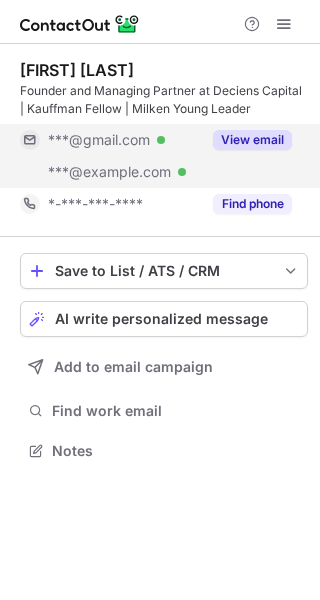 click on "This profile is restricted on the free plan. Upgrade your plan to view all profiles. Upgrade Now" at bounding box center (160, 34) 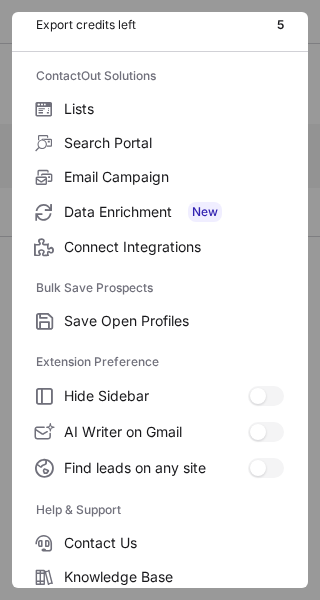 scroll, scrollTop: 233, scrollLeft: 0, axis: vertical 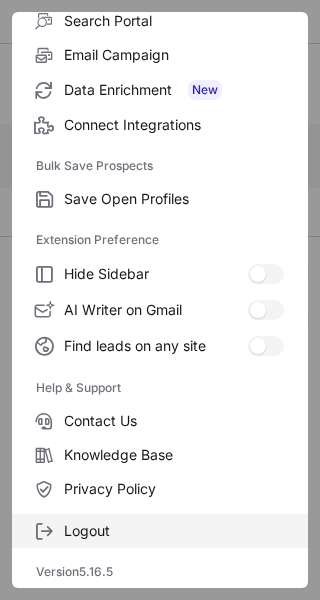 click on "Logout" at bounding box center [174, 199] 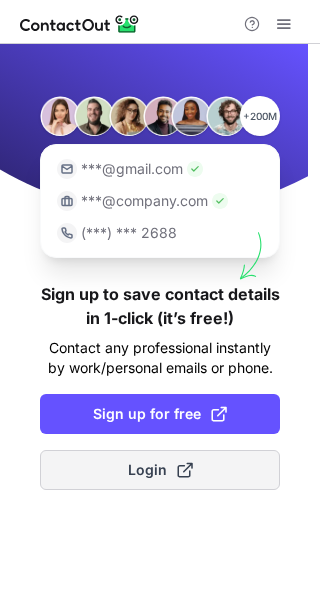 click on "Login" at bounding box center (160, 470) 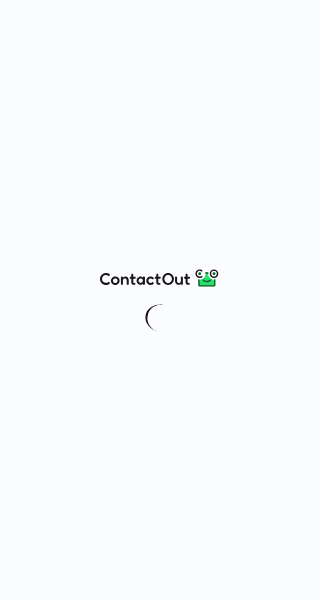 scroll, scrollTop: 0, scrollLeft: 0, axis: both 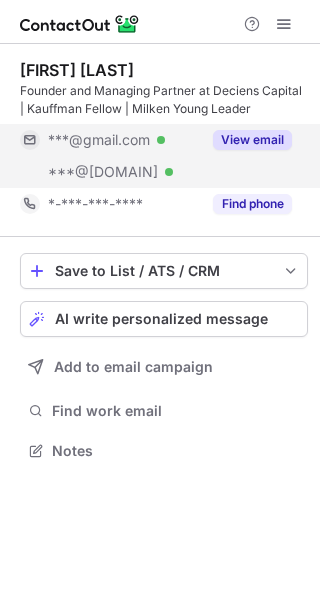 click on "View email" at bounding box center [246, 140] 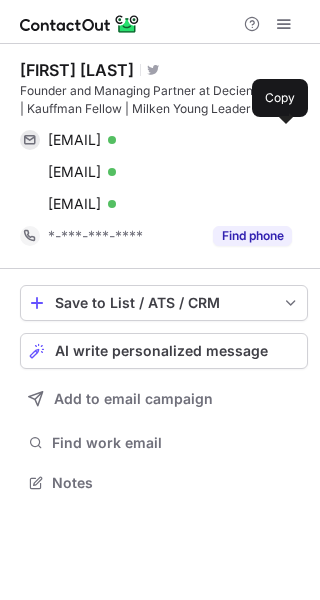 scroll, scrollTop: 10, scrollLeft: 10, axis: both 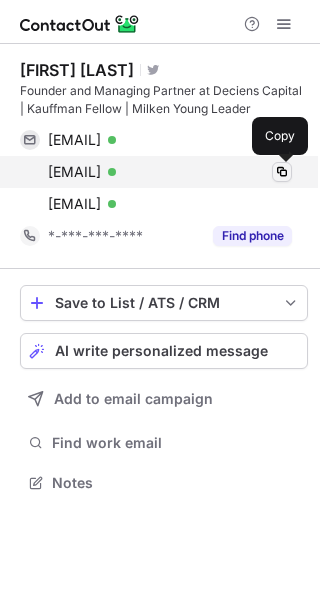 click at bounding box center (282, 172) 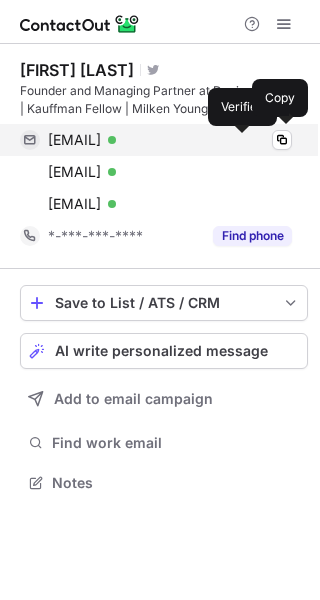 scroll, scrollTop: 0, scrollLeft: 0, axis: both 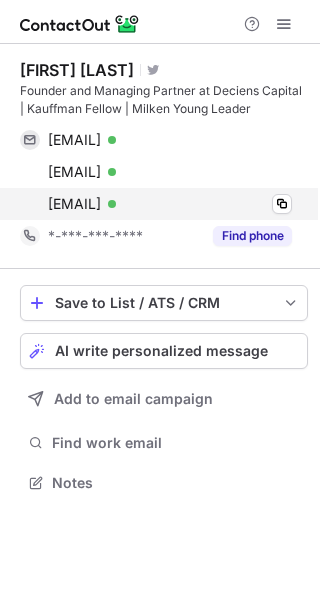 click on "[EMAIL] Verified Copy" at bounding box center [156, 204] 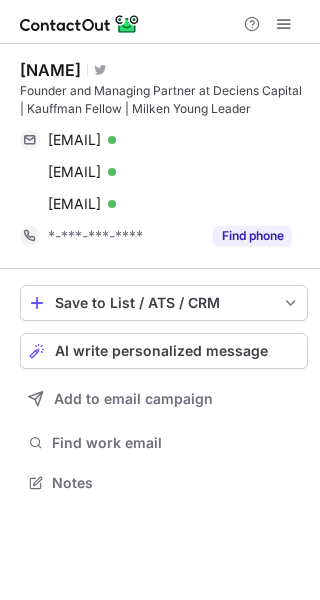 scroll, scrollTop: 0, scrollLeft: 0, axis: both 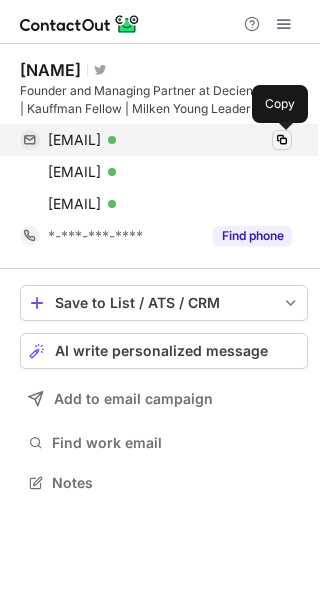 click at bounding box center (282, 140) 